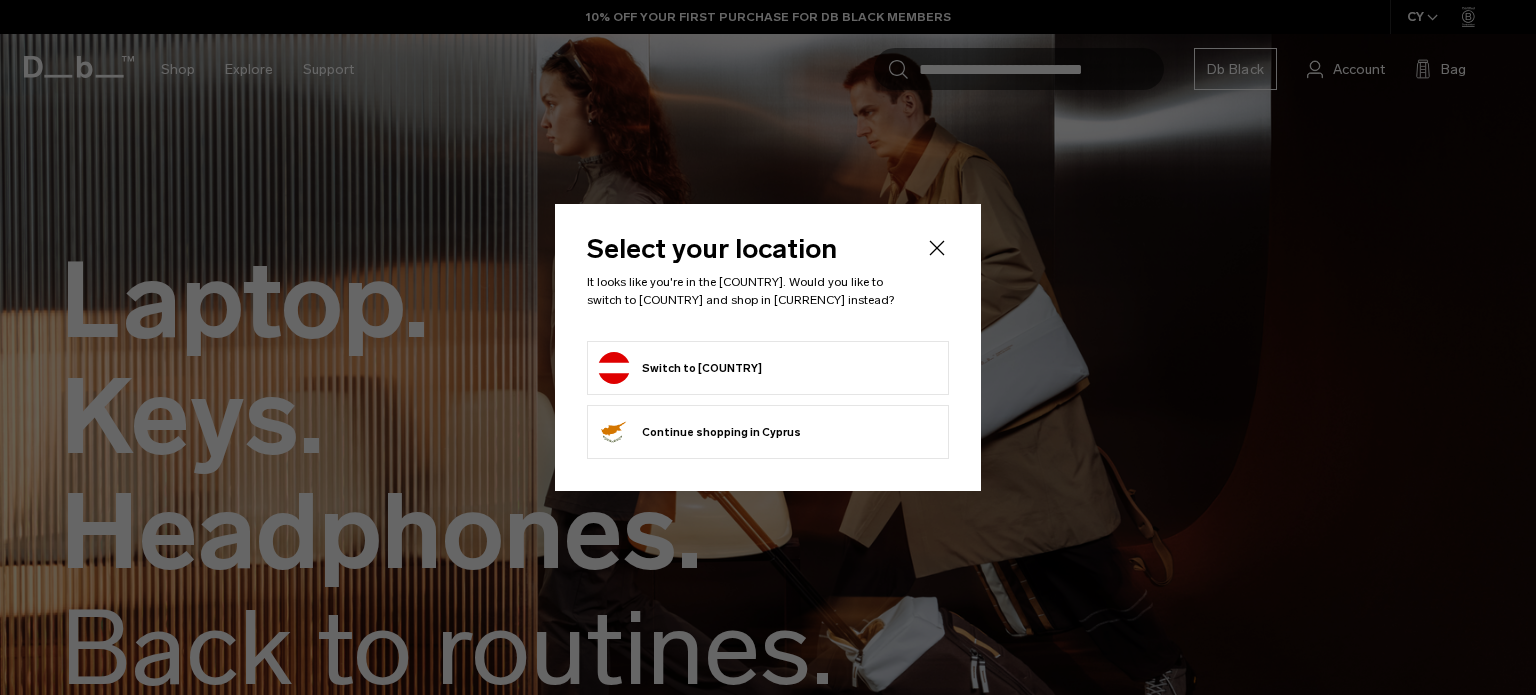scroll, scrollTop: 0, scrollLeft: 0, axis: both 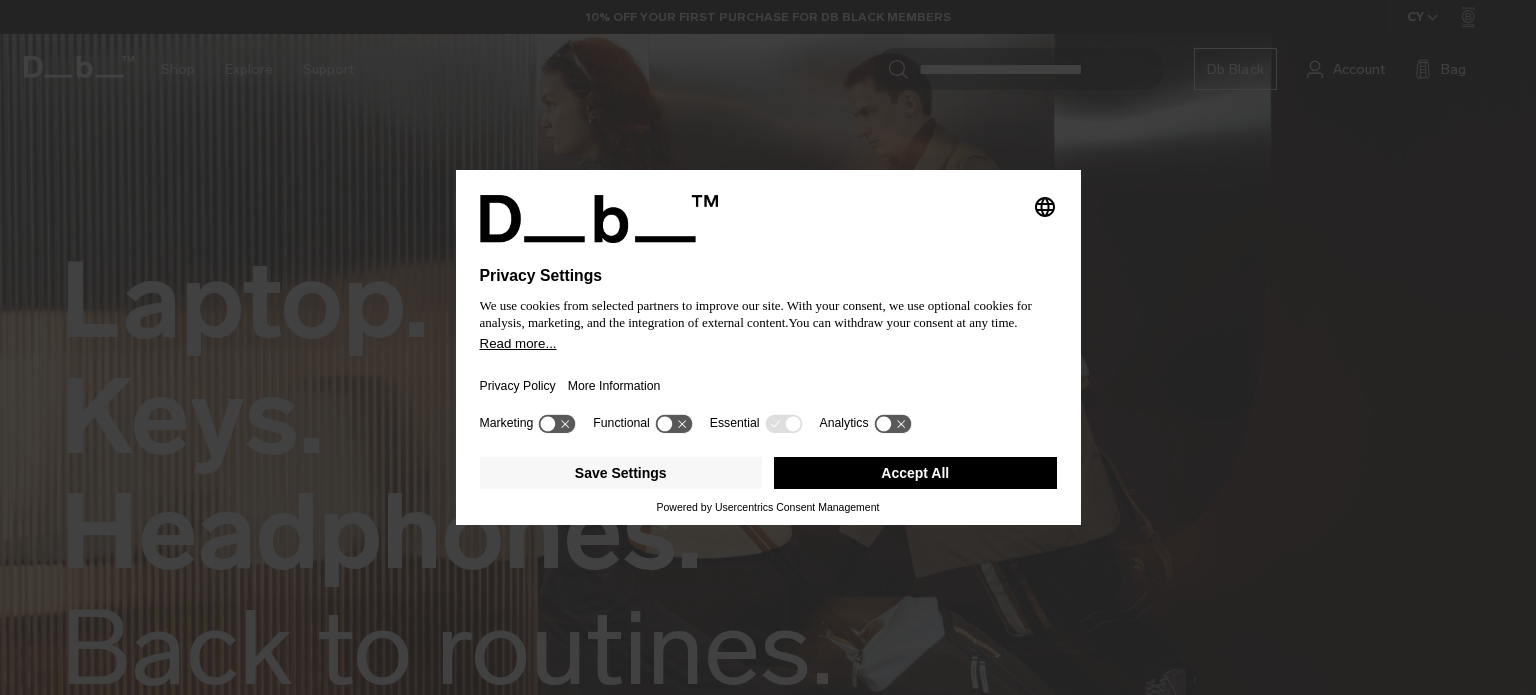 click on "Privacy Policy More Information" at bounding box center [768, 380] 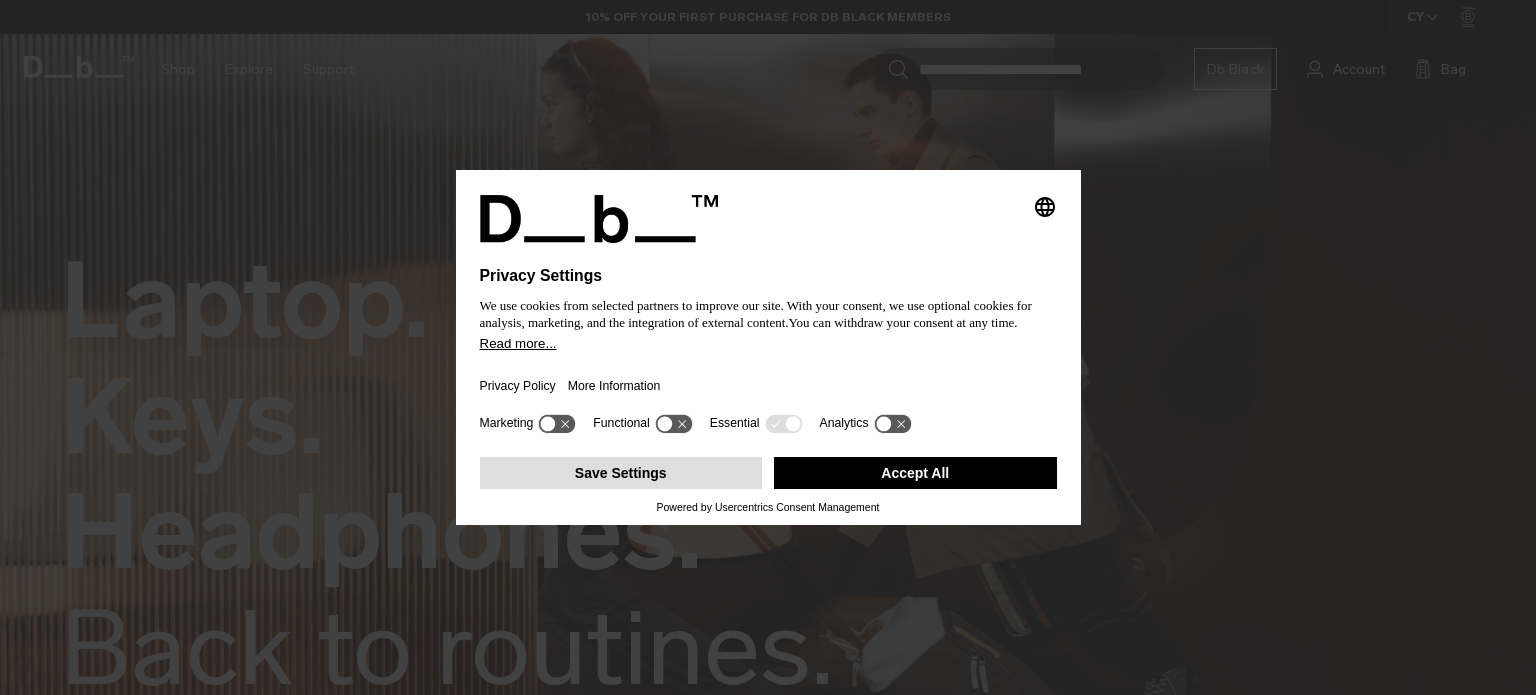 drag, startPoint x: 896, startPoint y: 491, endPoint x: 722, endPoint y: 467, distance: 175.64737 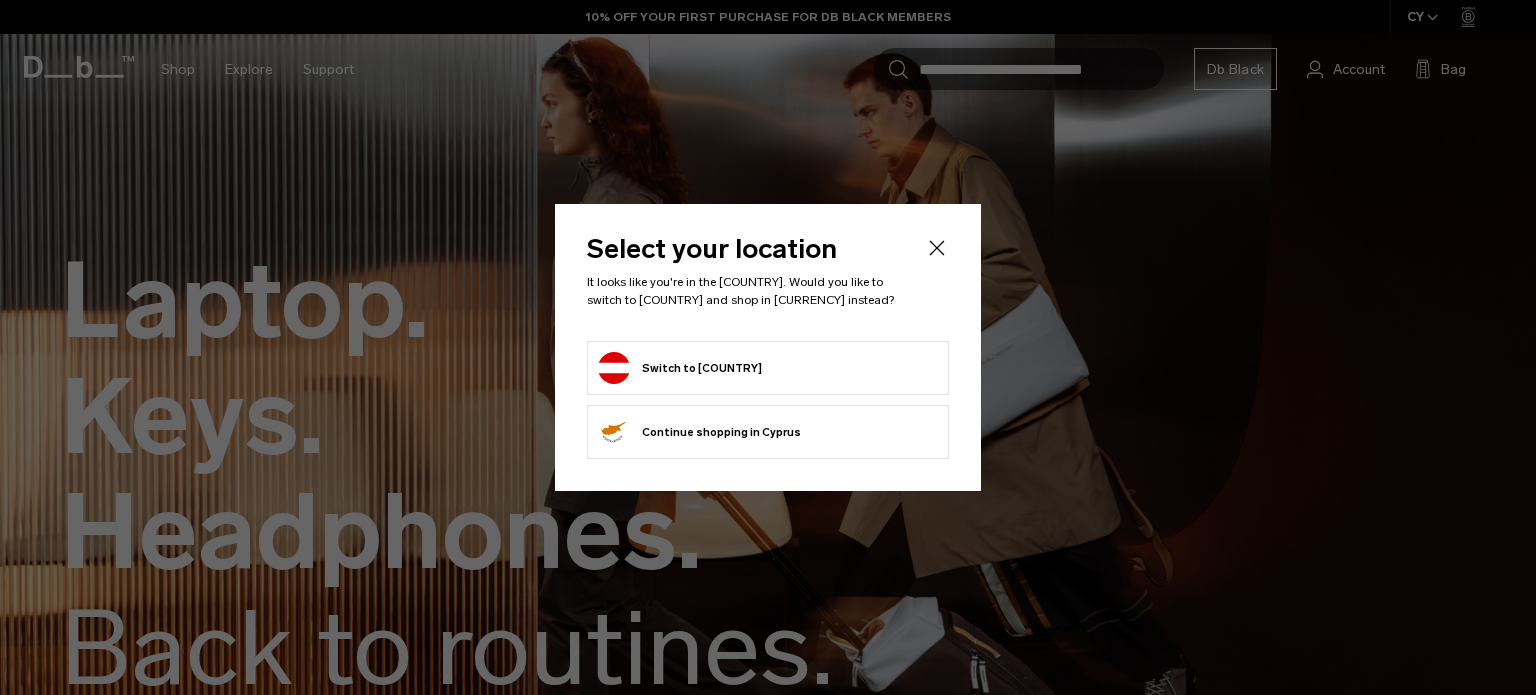 click on "Switch to Austria" at bounding box center (680, 368) 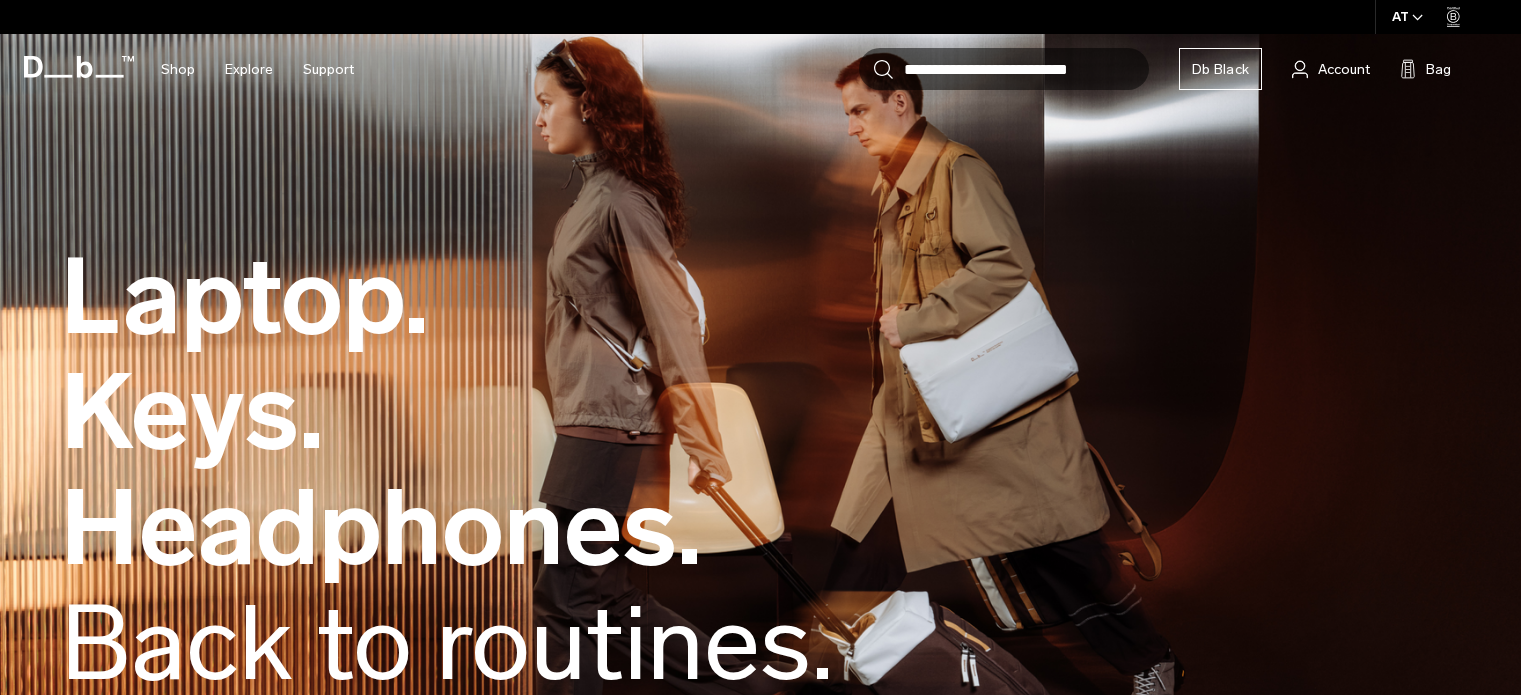 scroll, scrollTop: 0, scrollLeft: 0, axis: both 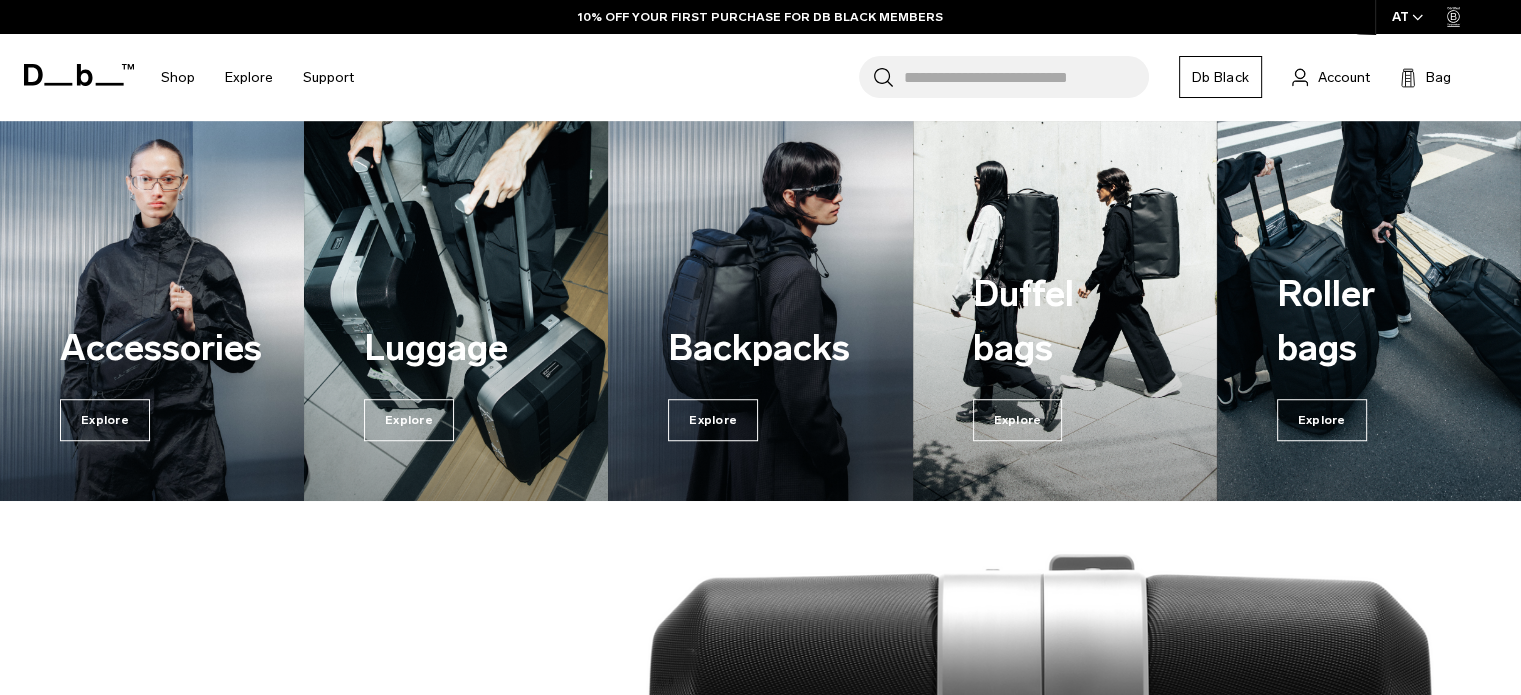click on "Accessories
Explore" at bounding box center (152, 381) 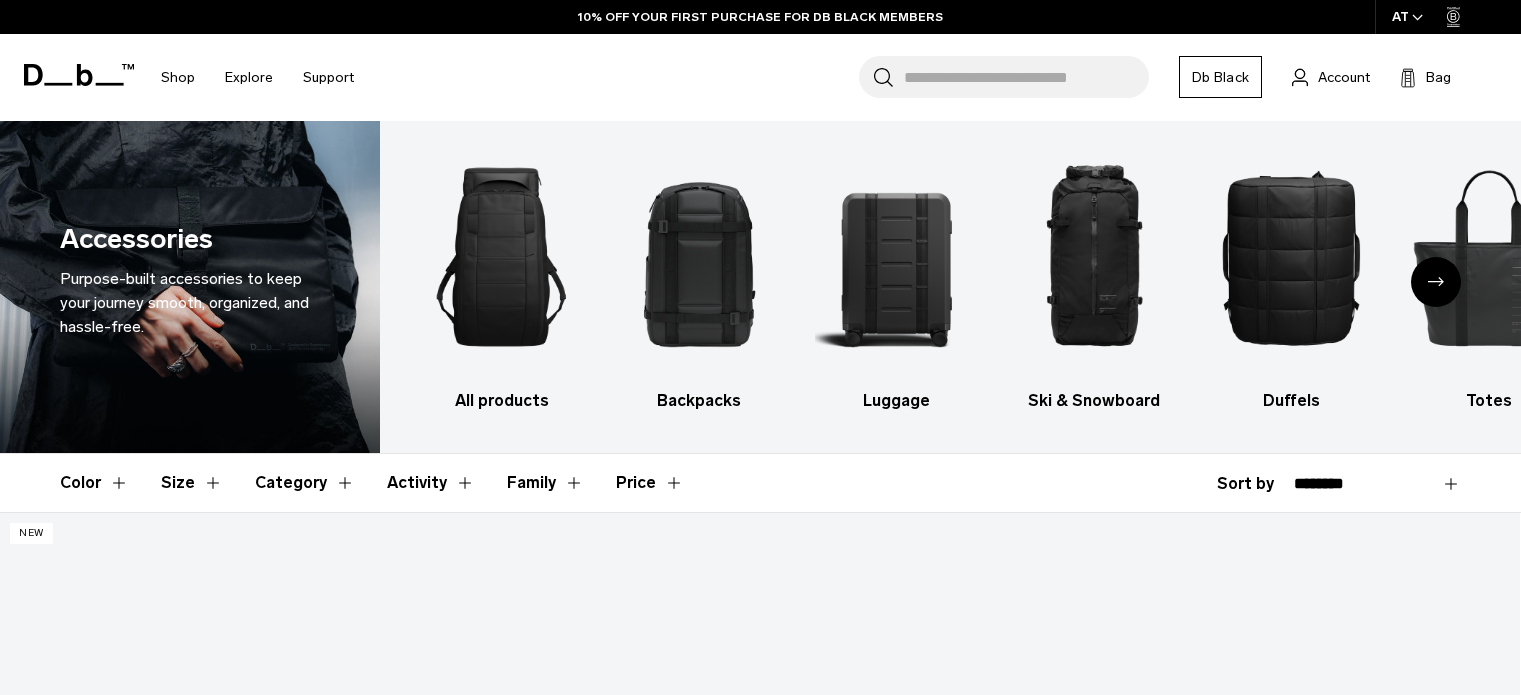 scroll, scrollTop: 1000, scrollLeft: 0, axis: vertical 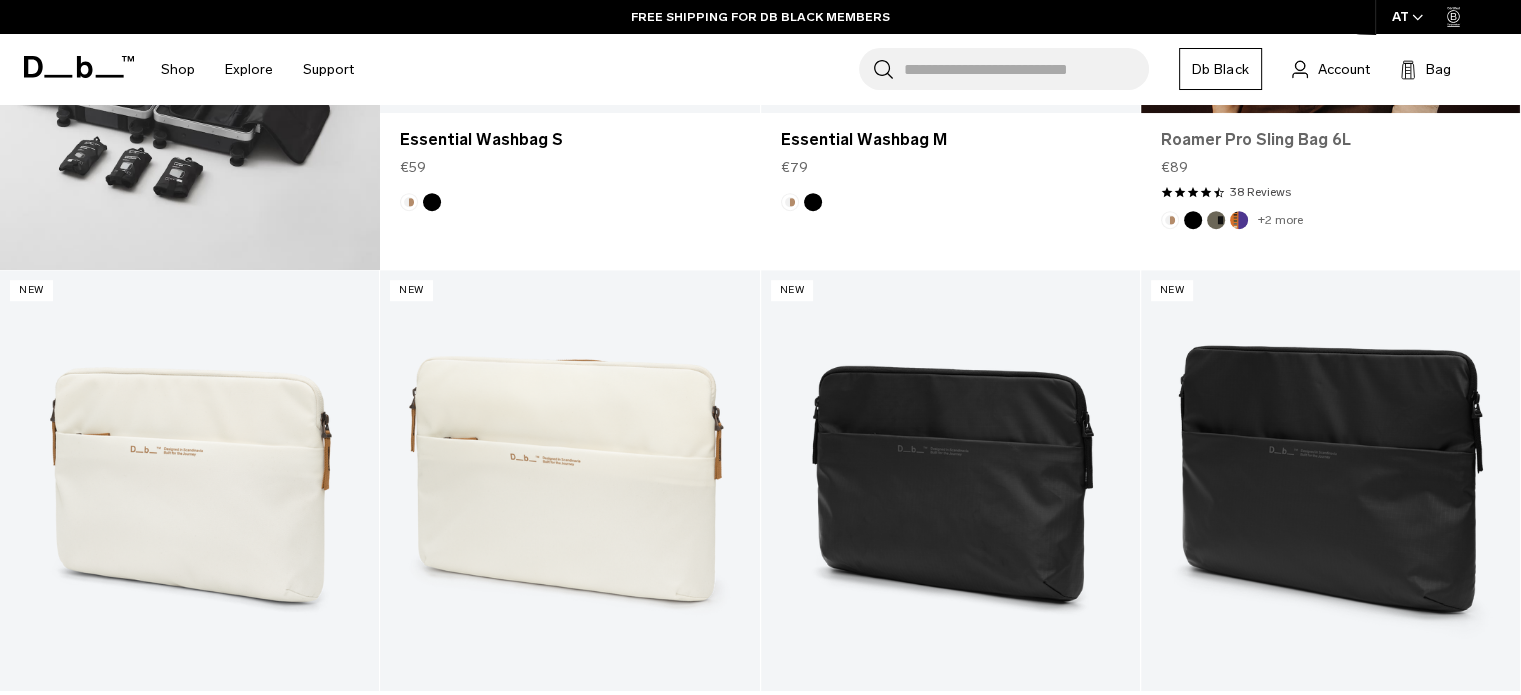 click on "Roamer Pro Sling Bag 6L" at bounding box center (1330, 140) 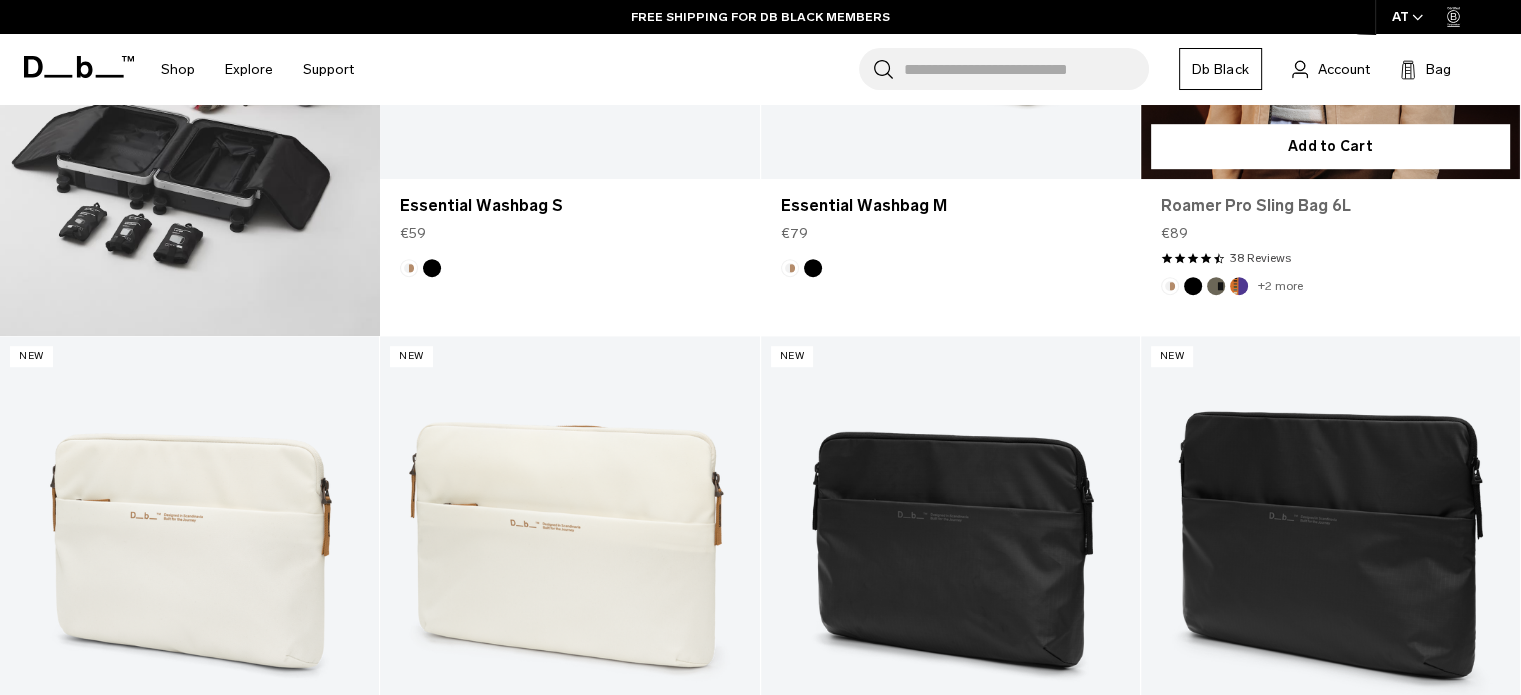 scroll, scrollTop: 1300, scrollLeft: 0, axis: vertical 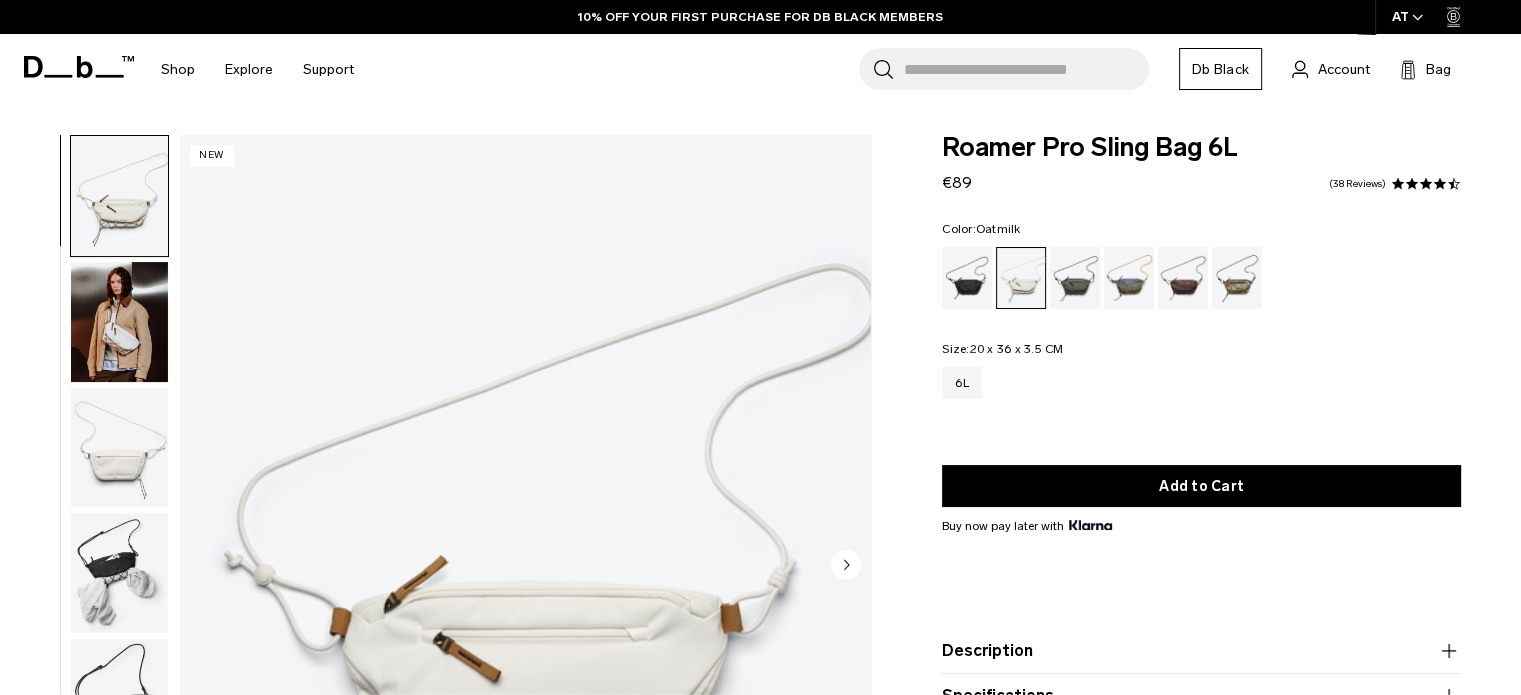 click at bounding box center (119, 322) 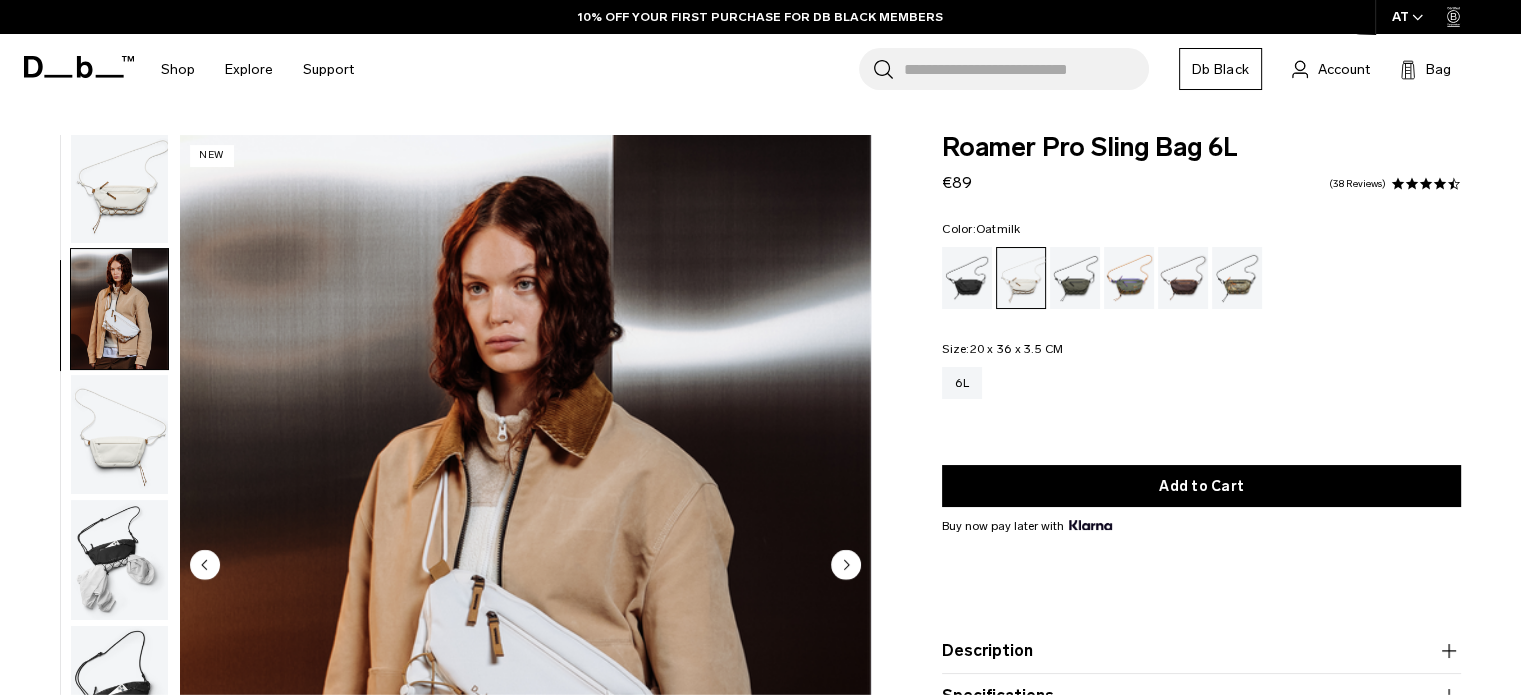 click at bounding box center [119, 435] 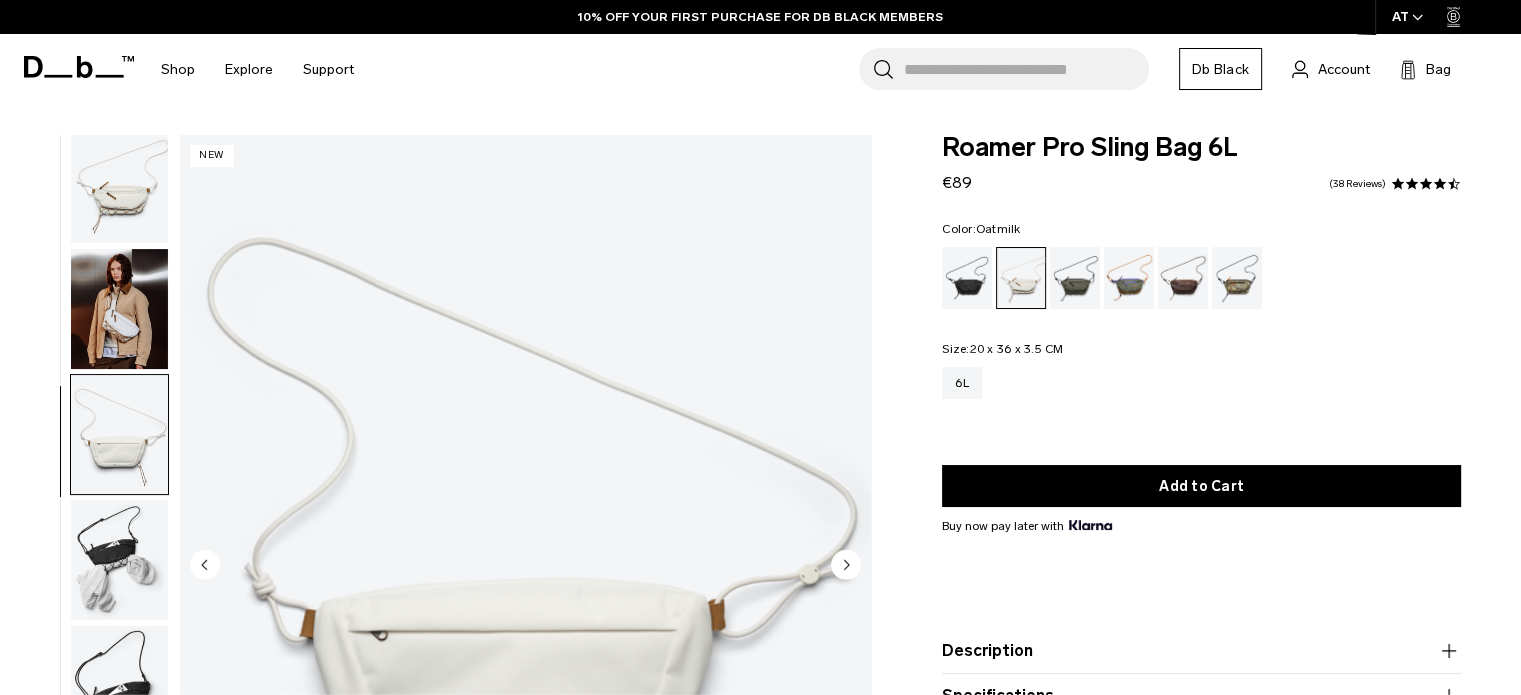 scroll, scrollTop: 13, scrollLeft: 0, axis: vertical 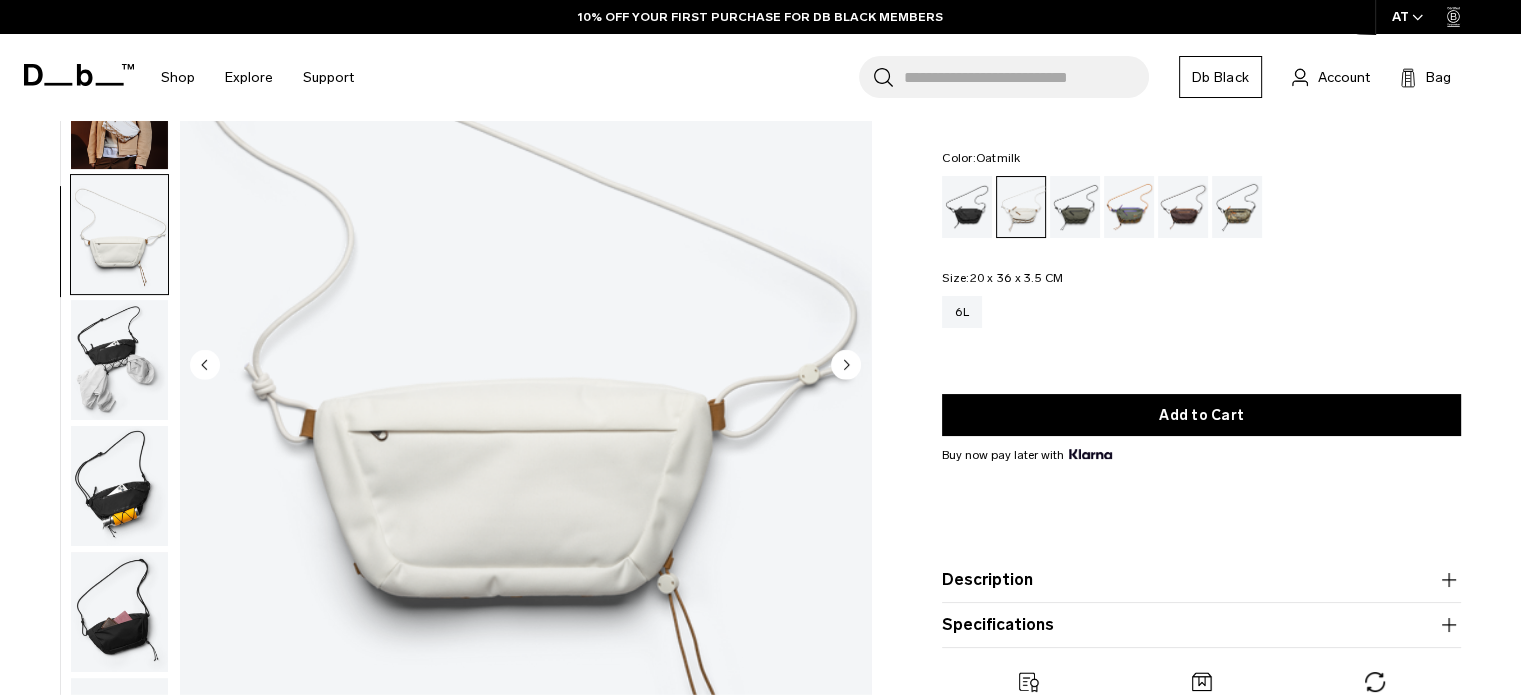 click at bounding box center (119, 360) 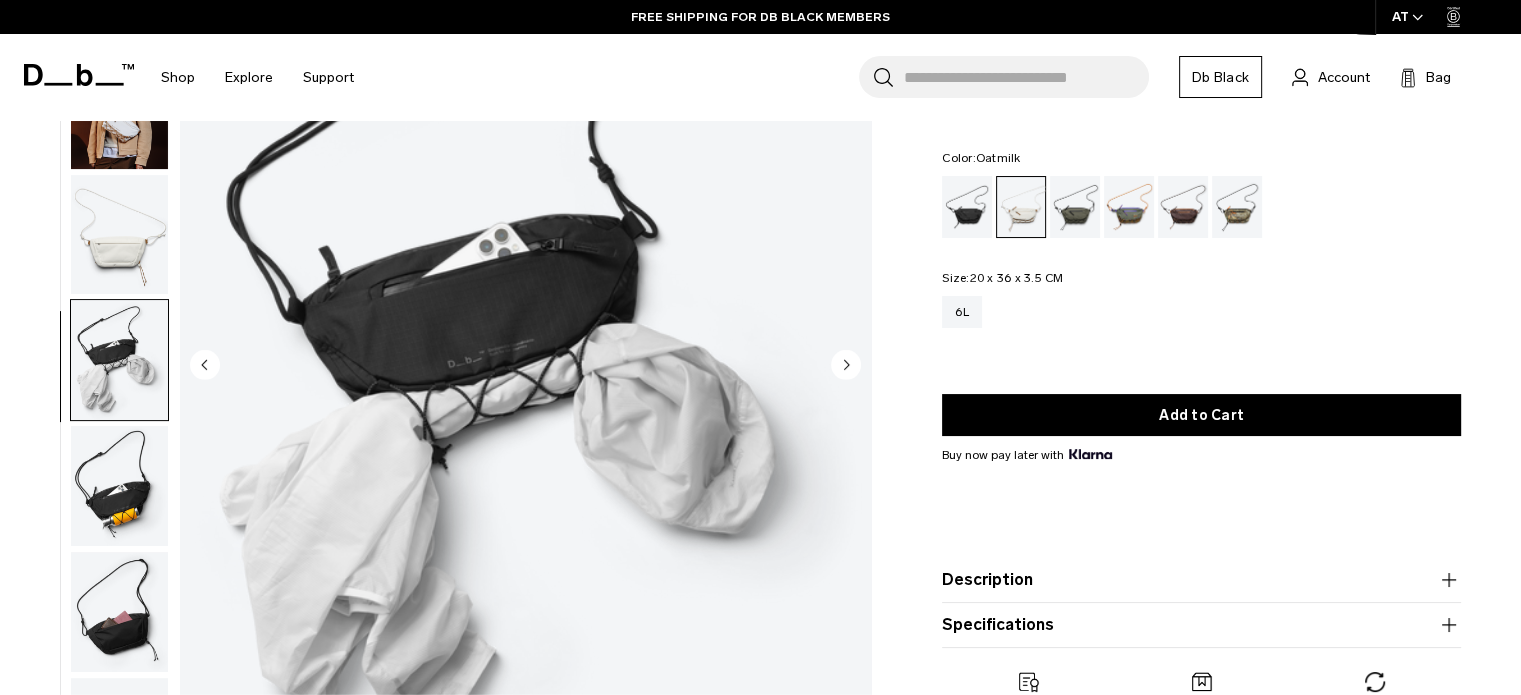 click at bounding box center (119, 486) 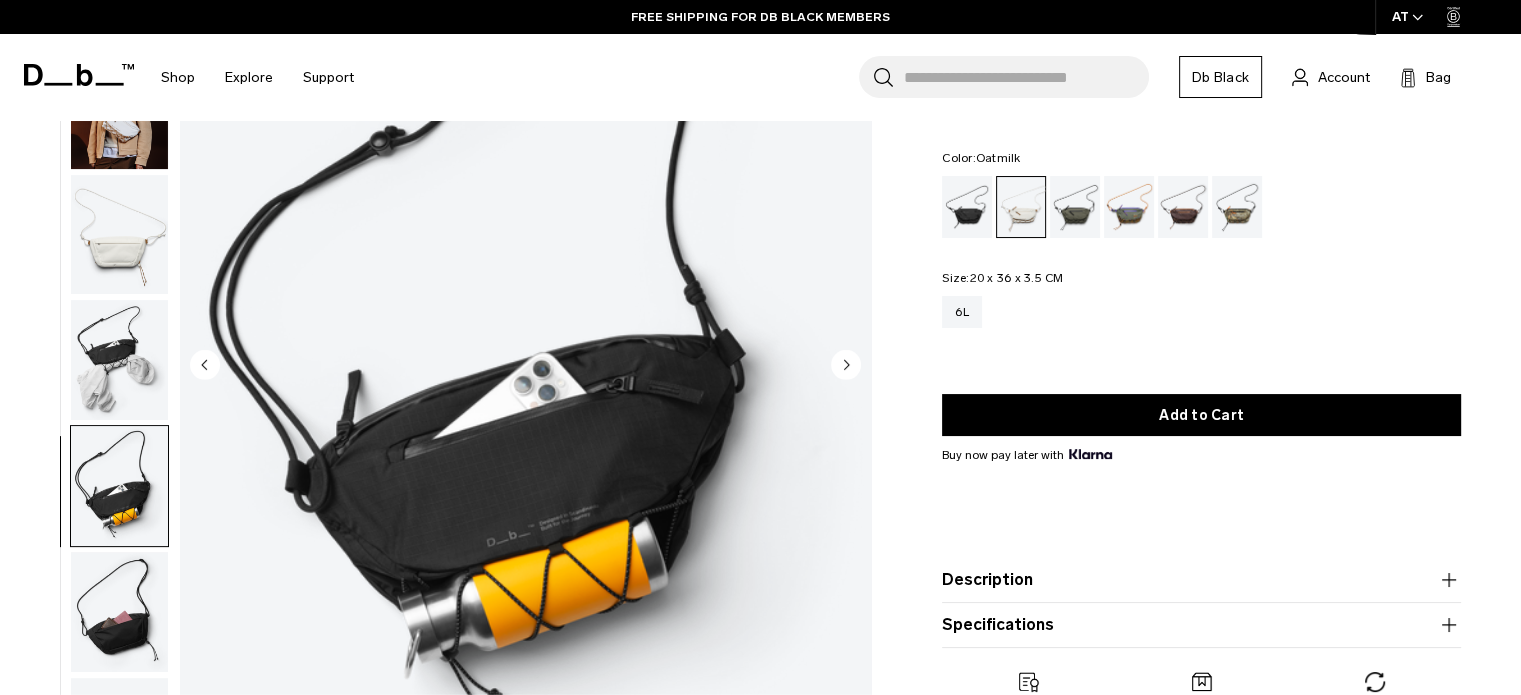click at bounding box center (119, 612) 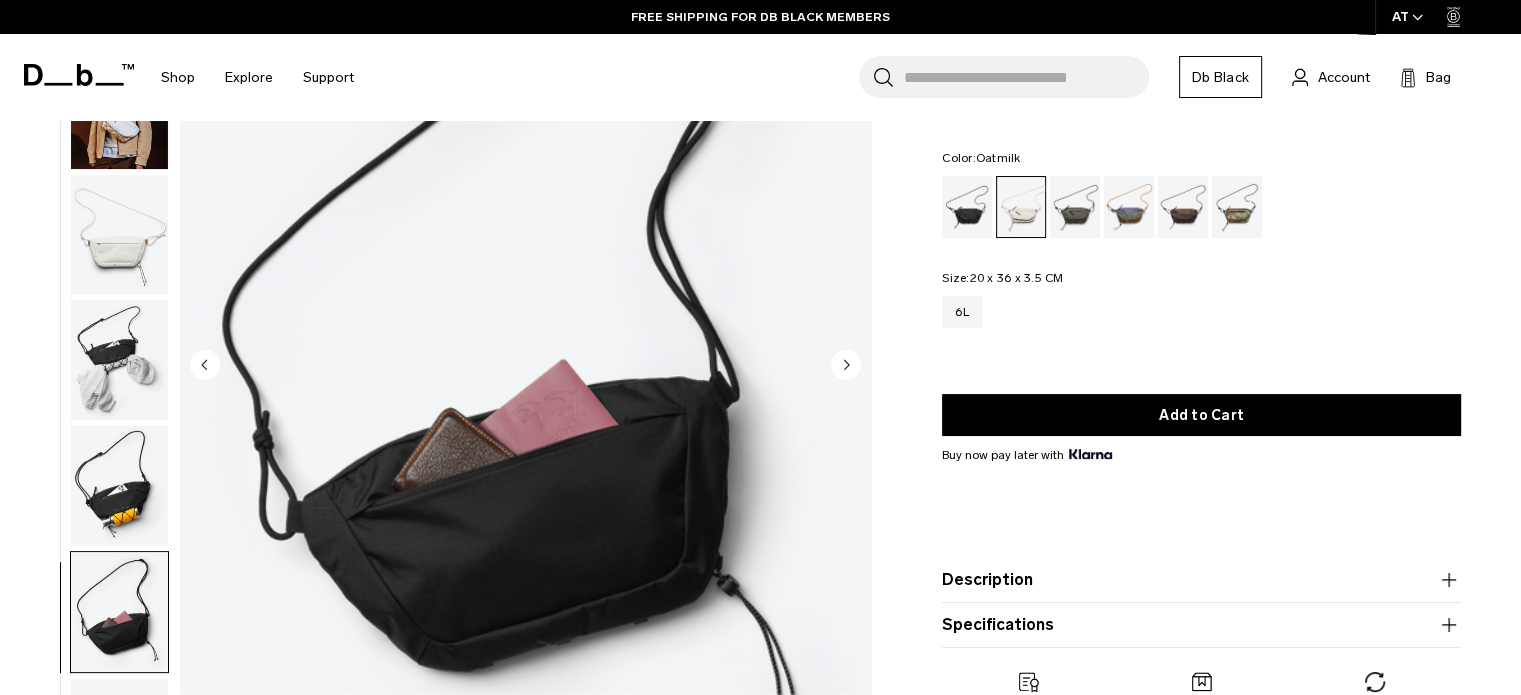 scroll, scrollTop: 13, scrollLeft: 0, axis: vertical 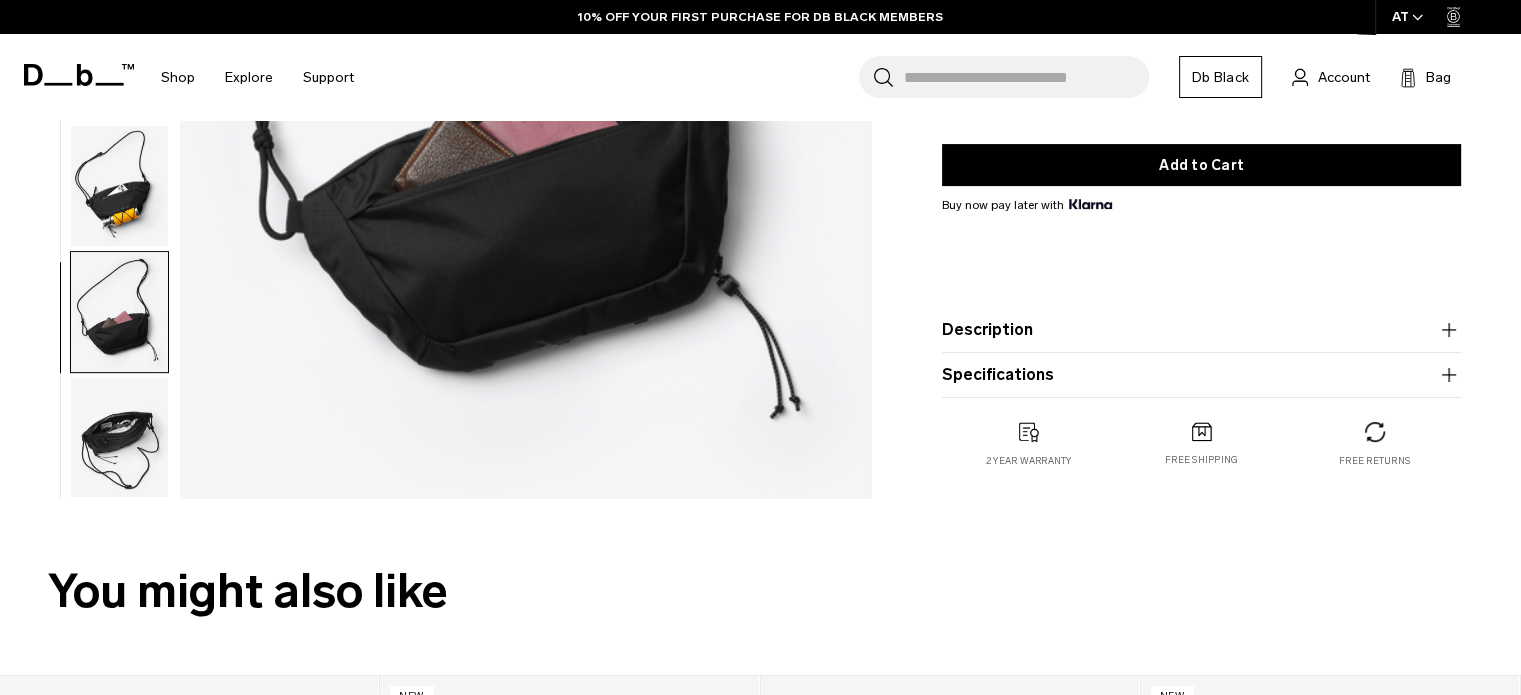 click at bounding box center (119, 438) 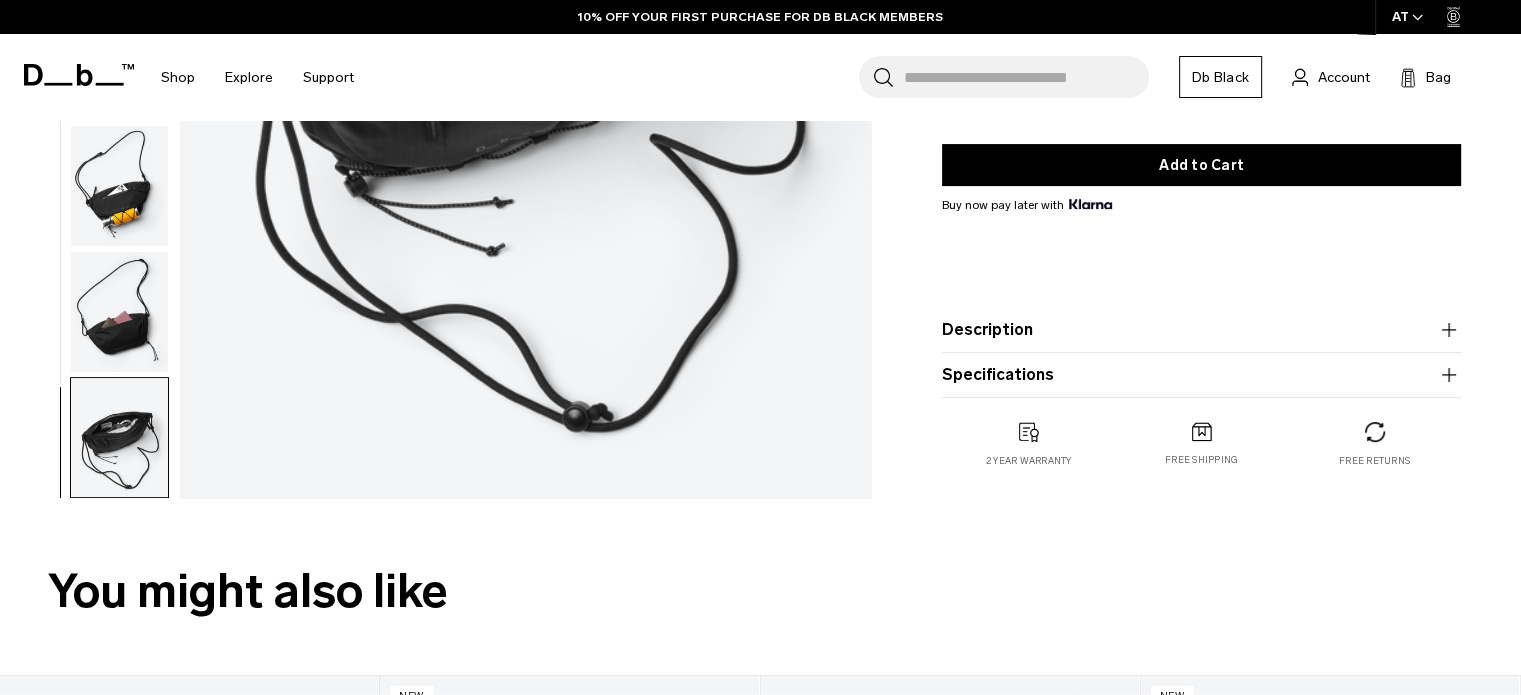 scroll, scrollTop: 14, scrollLeft: 0, axis: vertical 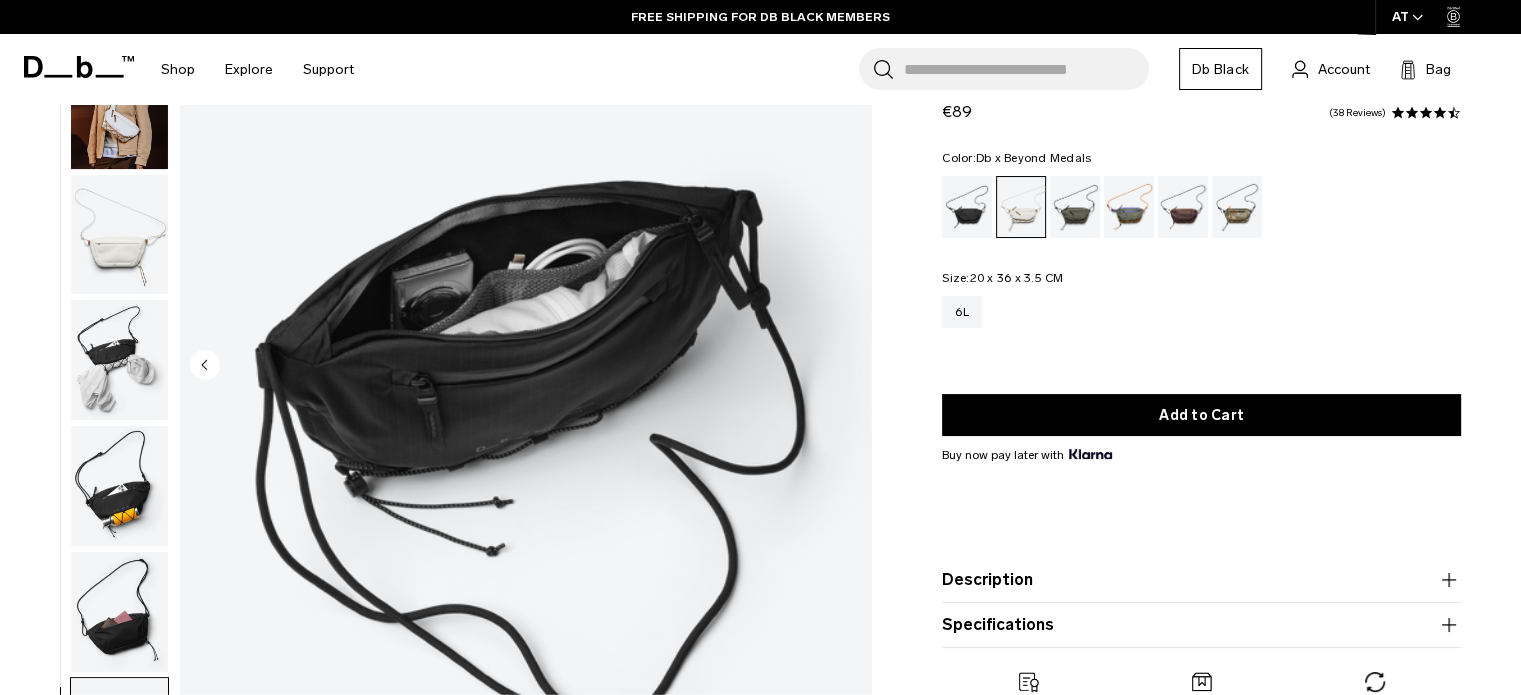 click at bounding box center [1237, 207] 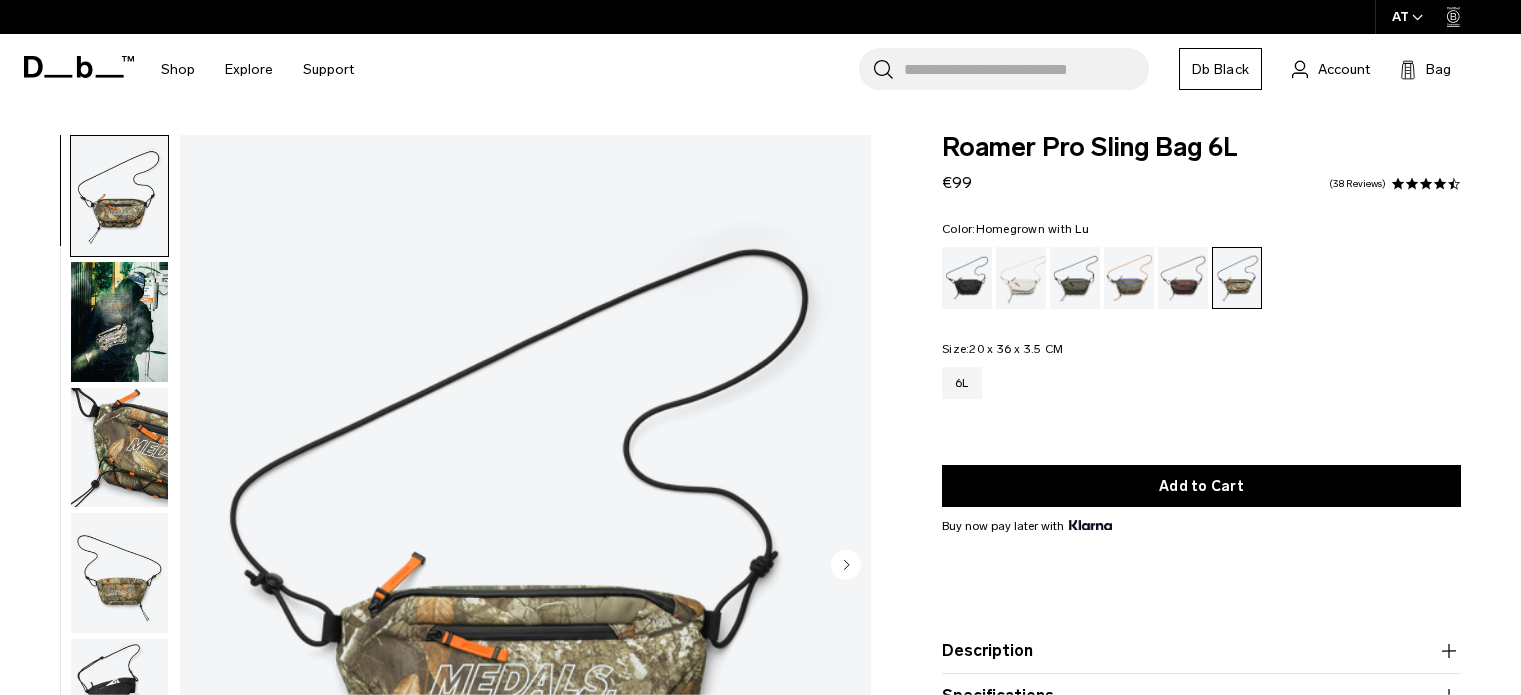 scroll, scrollTop: 0, scrollLeft: 0, axis: both 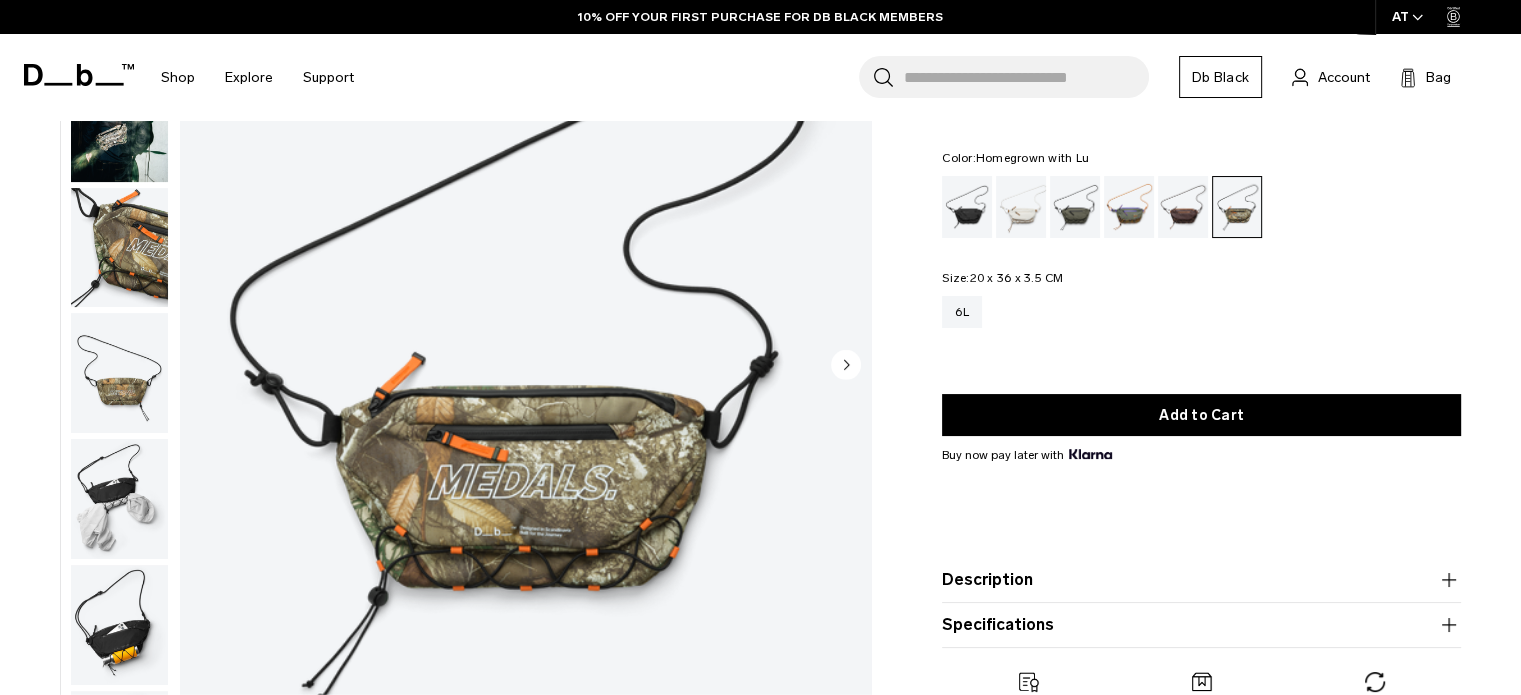 click at bounding box center (1183, 207) 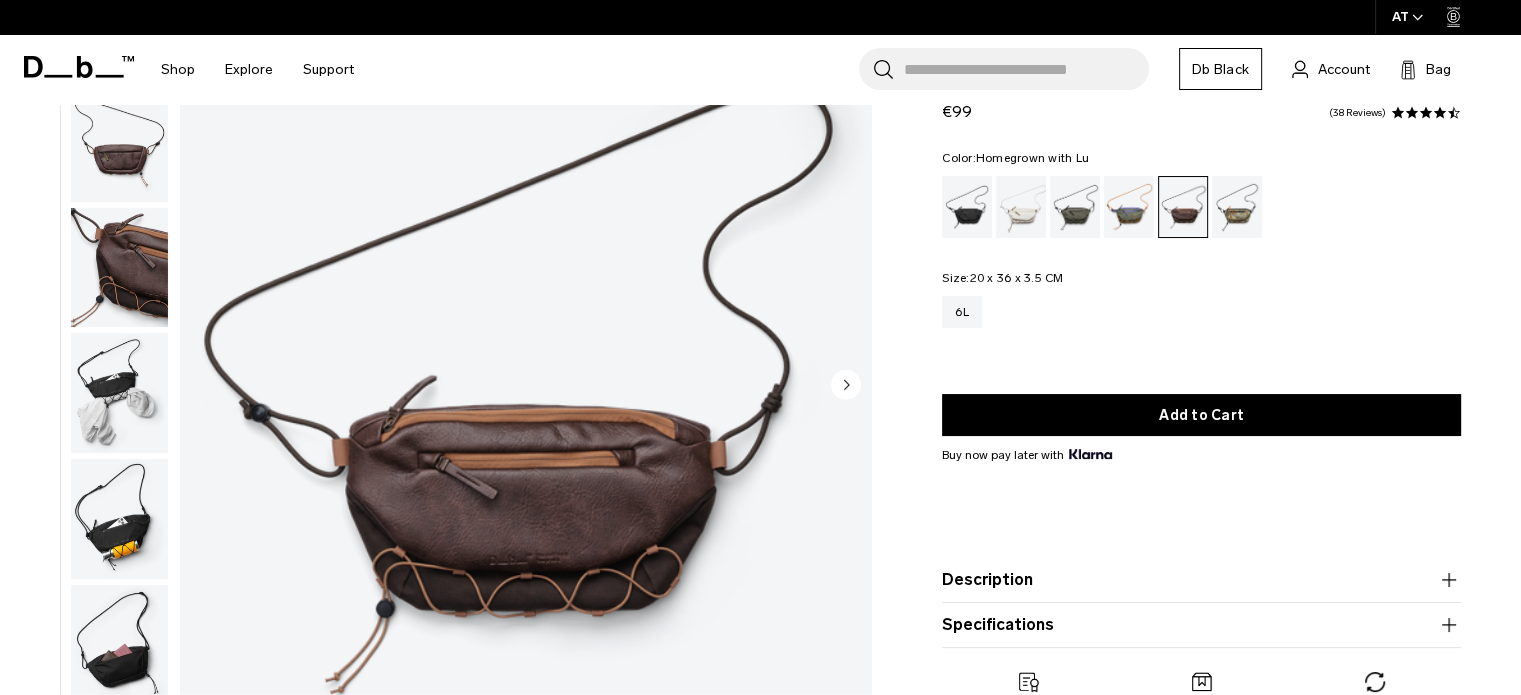 scroll, scrollTop: 200, scrollLeft: 0, axis: vertical 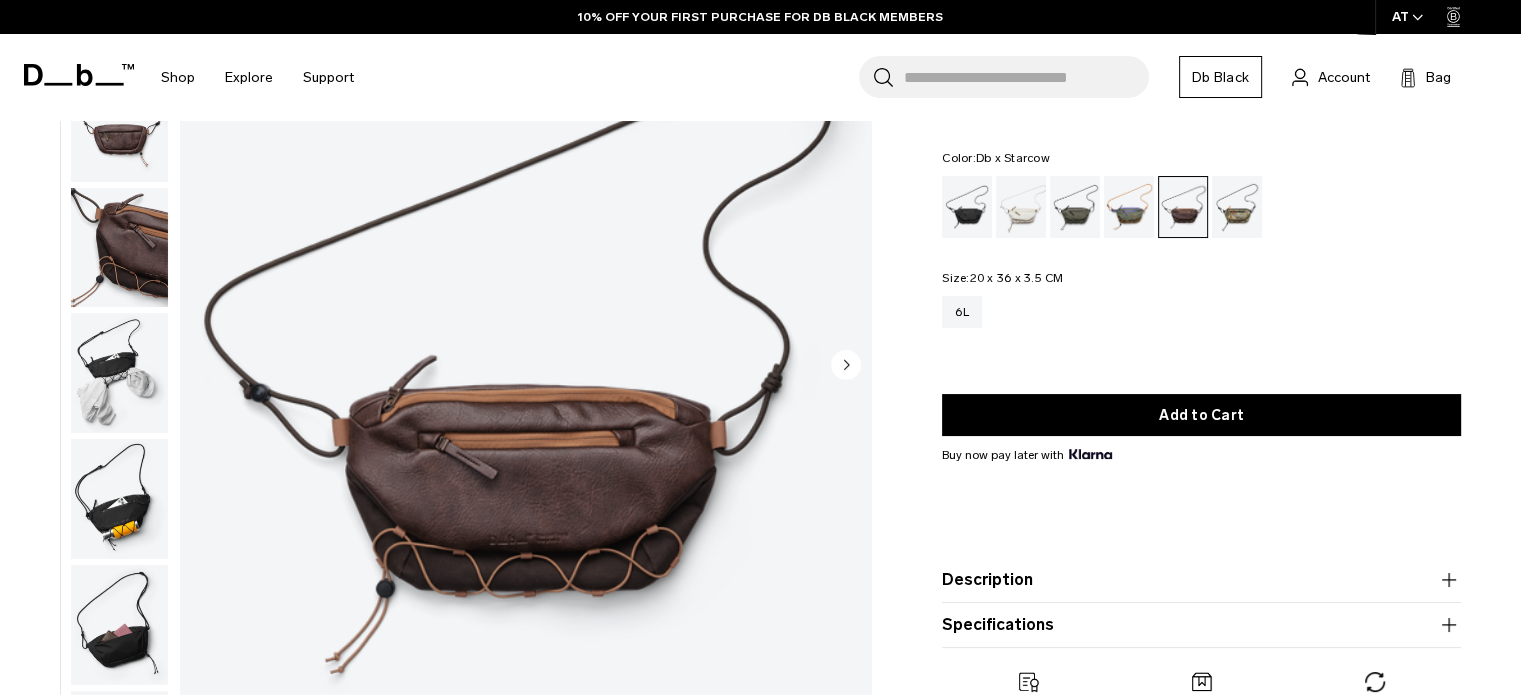click at bounding box center [1129, 207] 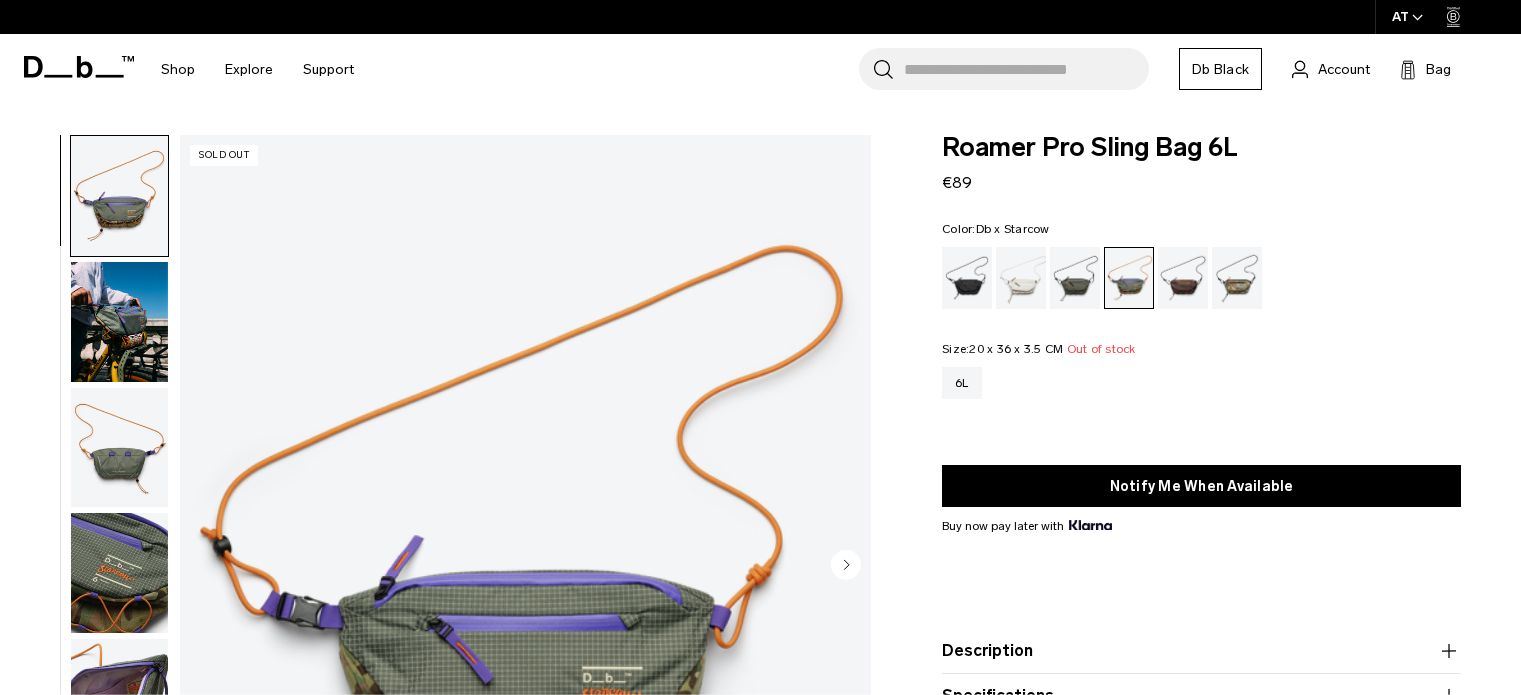 scroll, scrollTop: 0, scrollLeft: 0, axis: both 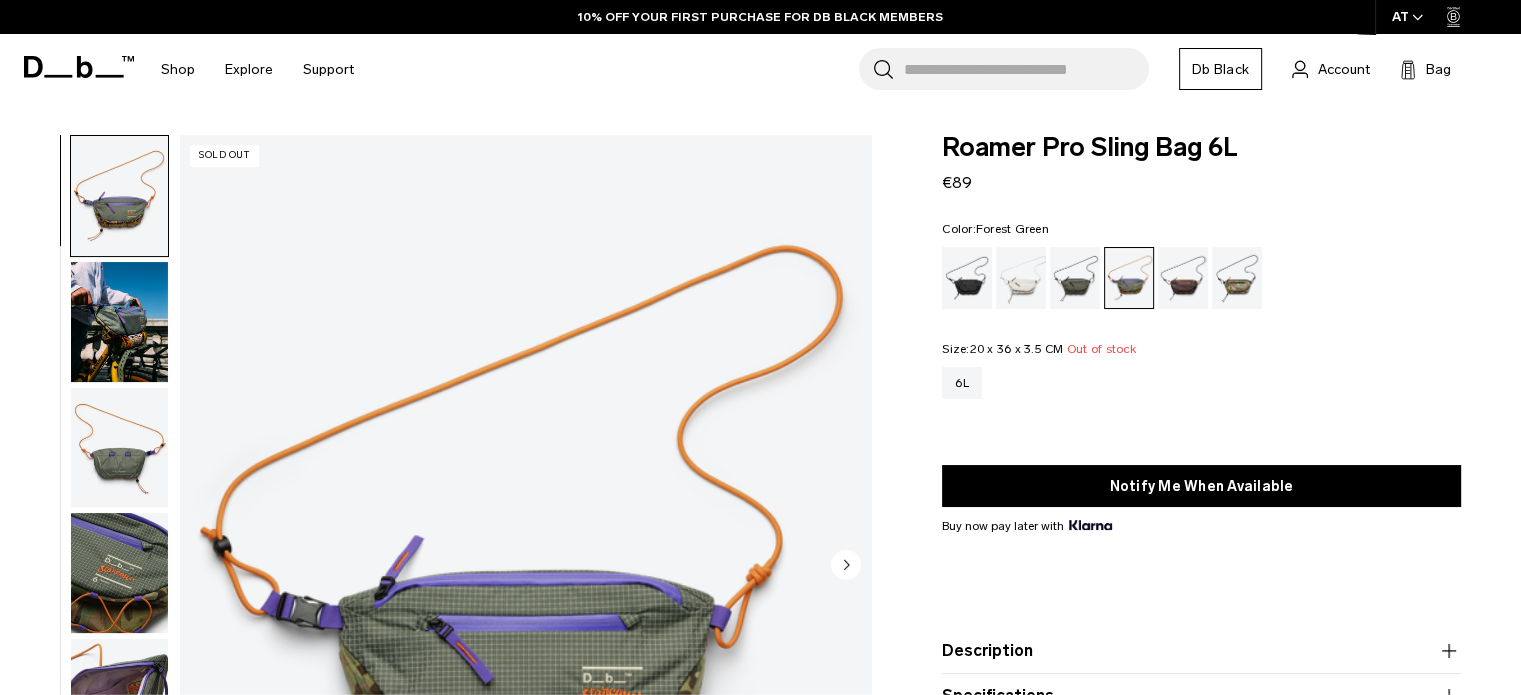 click at bounding box center (1075, 278) 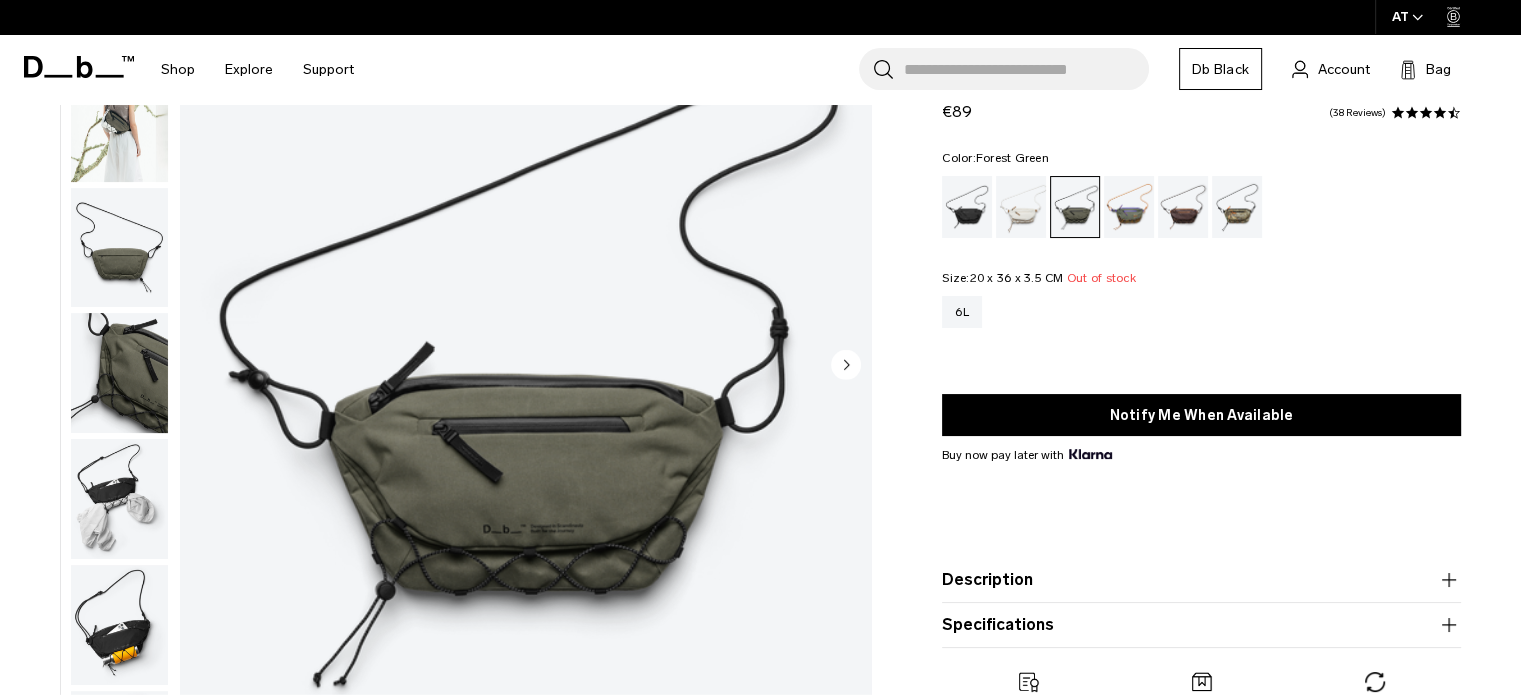 scroll, scrollTop: 0, scrollLeft: 0, axis: both 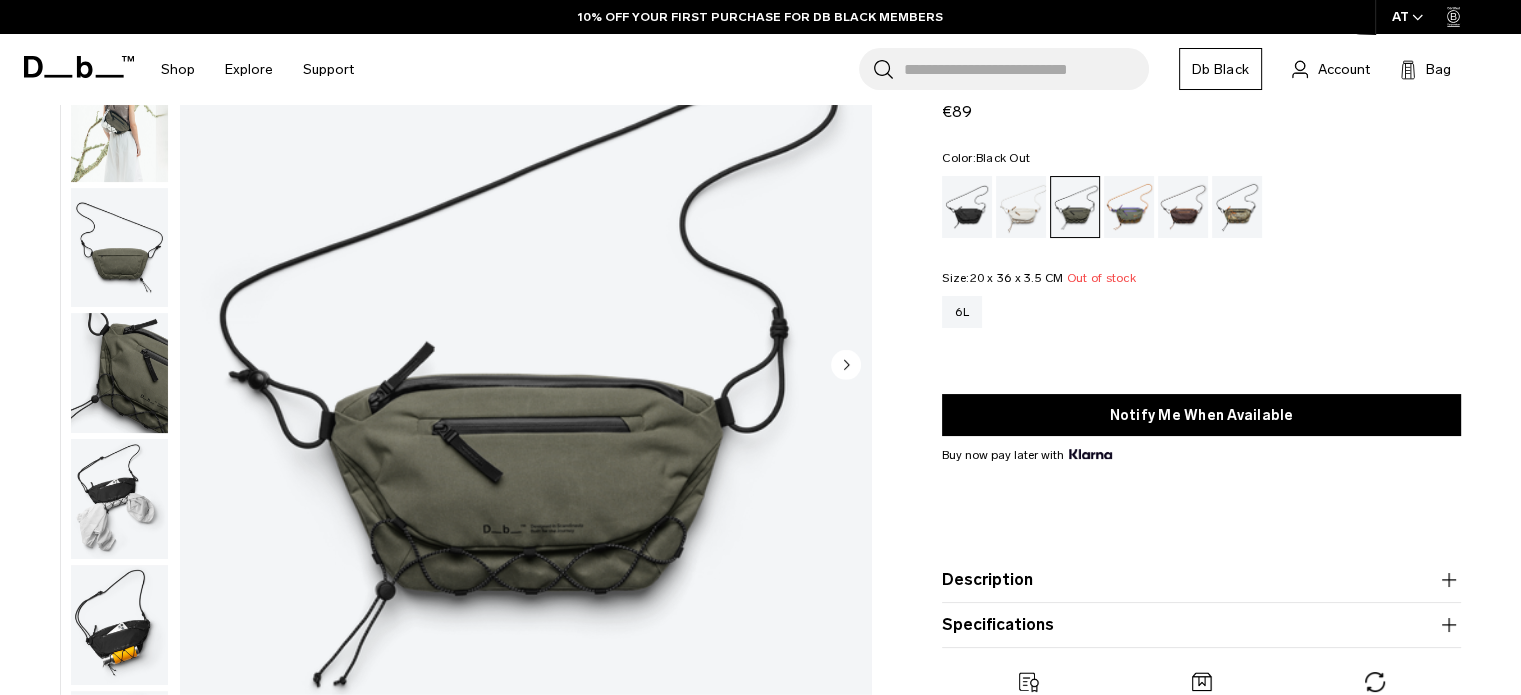 click at bounding box center [967, 207] 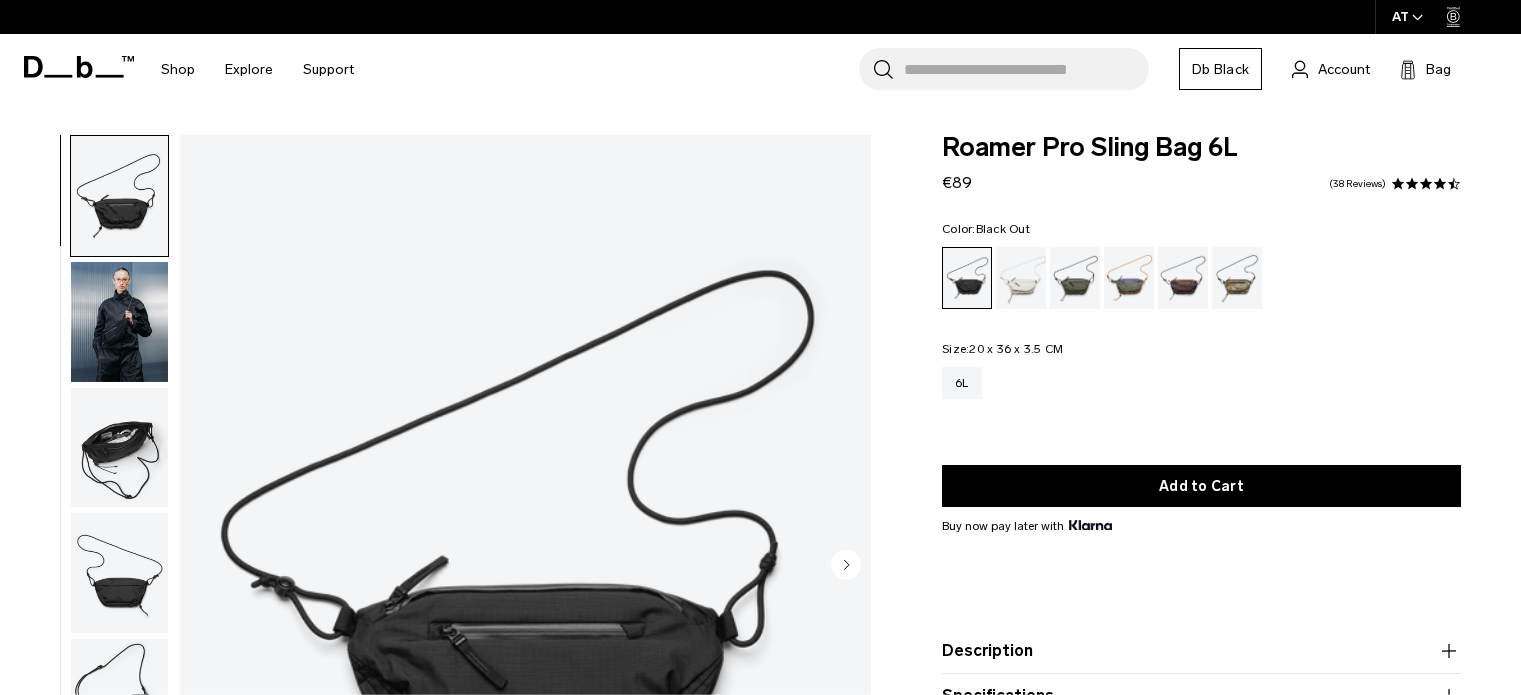 scroll, scrollTop: 0, scrollLeft: 0, axis: both 